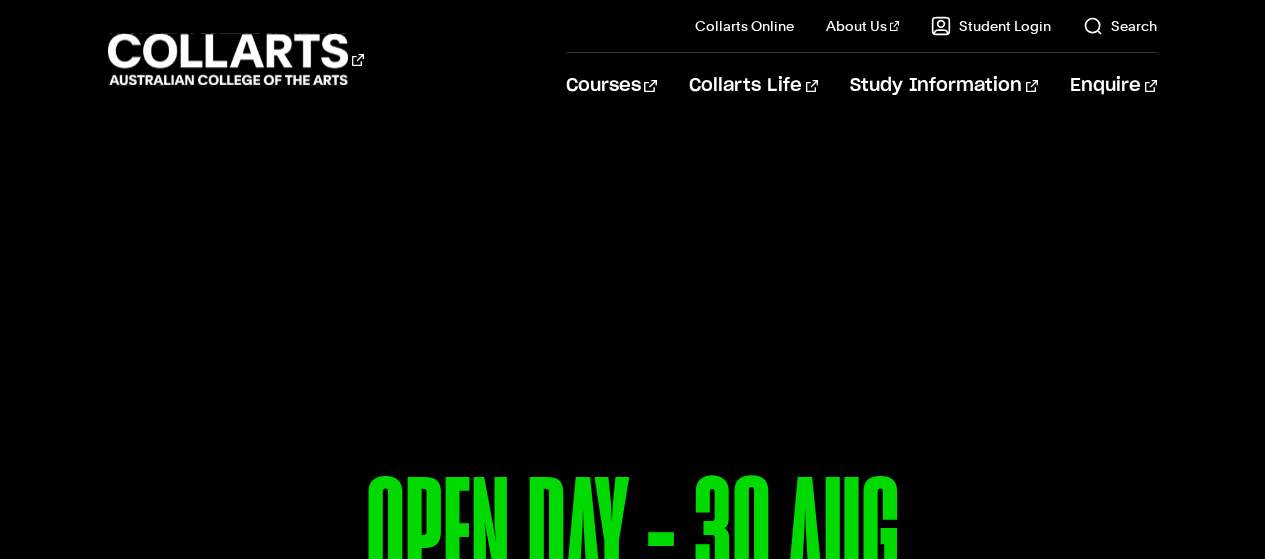 scroll, scrollTop: 0, scrollLeft: 0, axis: both 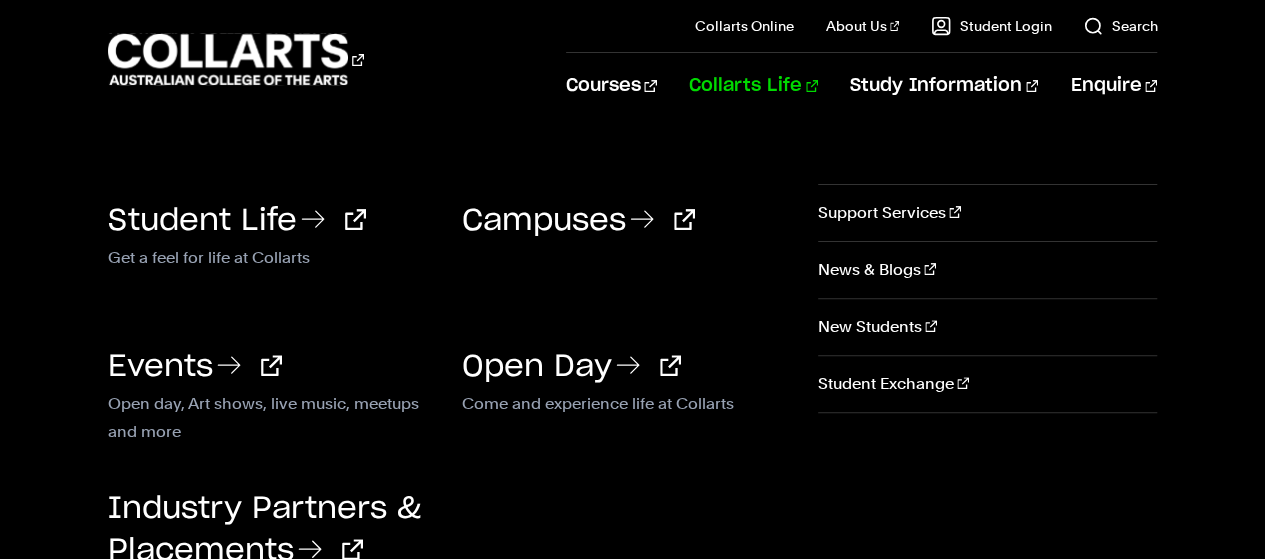 click on "Collarts Life" at bounding box center (753, 86) 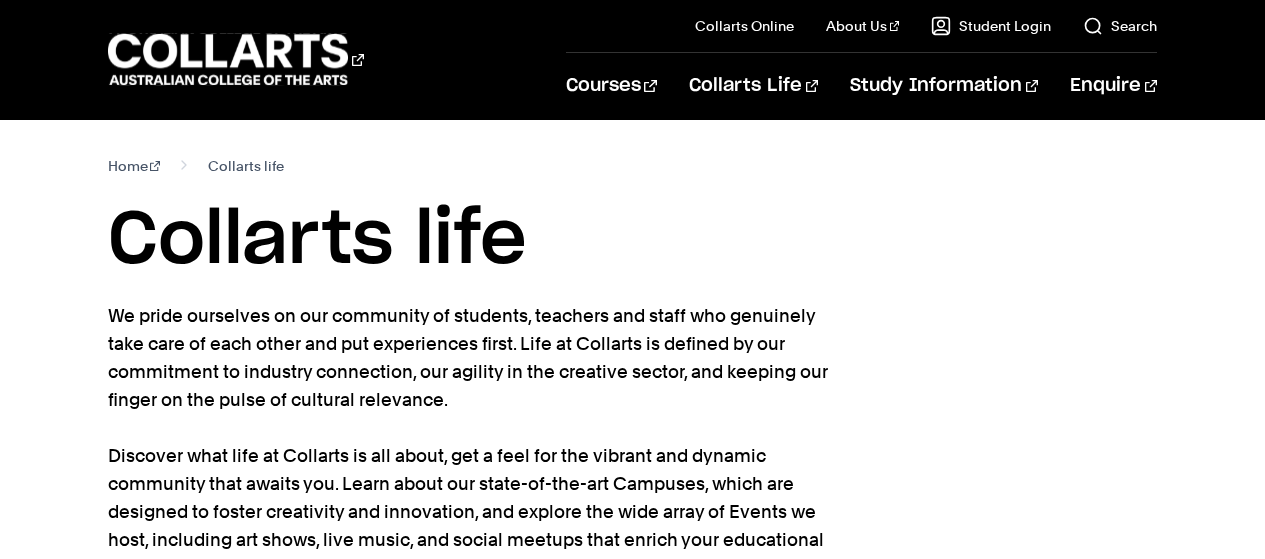 scroll, scrollTop: 0, scrollLeft: 0, axis: both 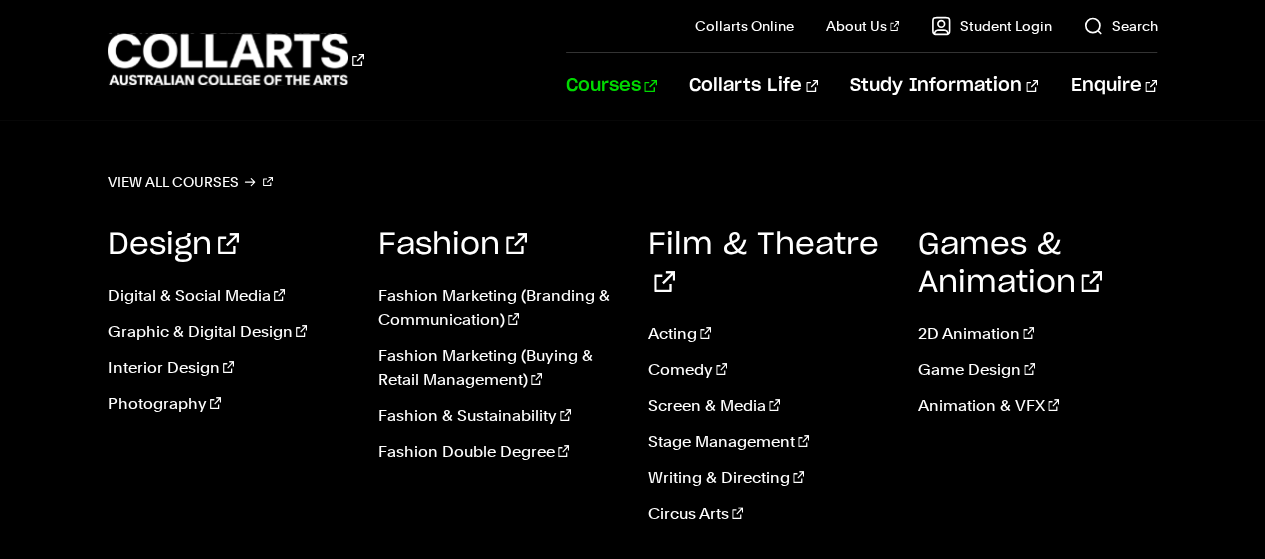 click on "Courses" at bounding box center (611, 86) 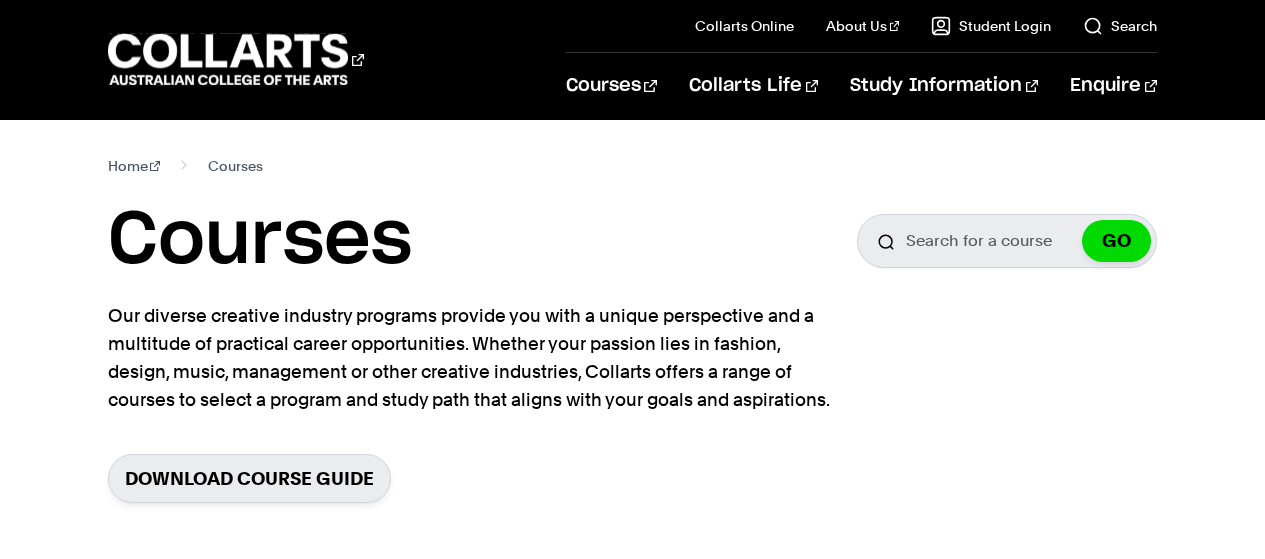 scroll, scrollTop: 0, scrollLeft: 0, axis: both 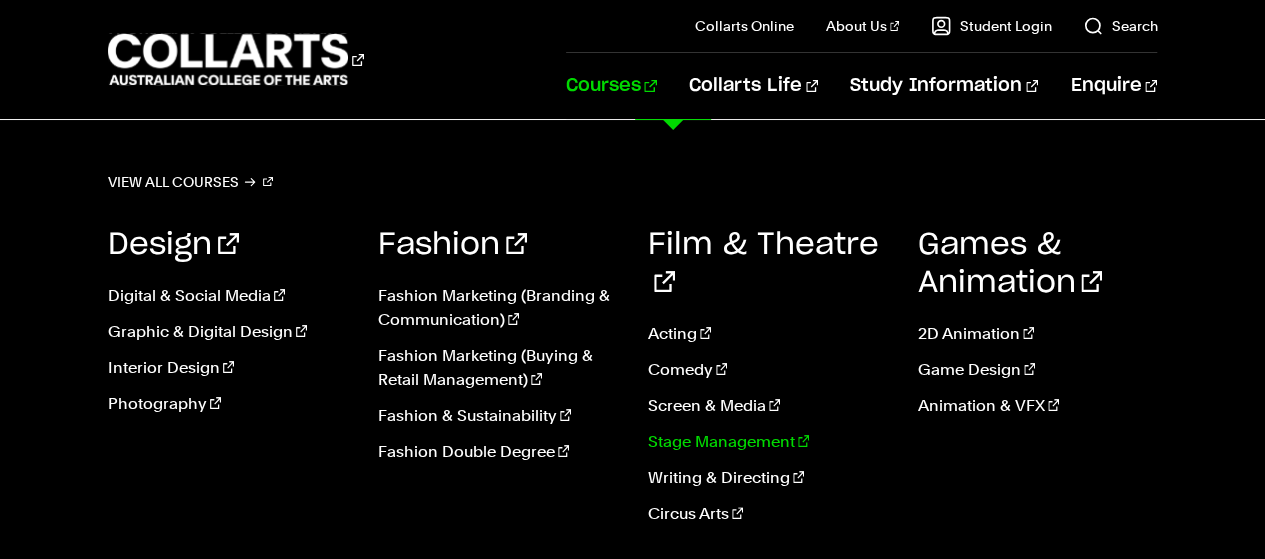 click on "Stage Management" at bounding box center [768, 442] 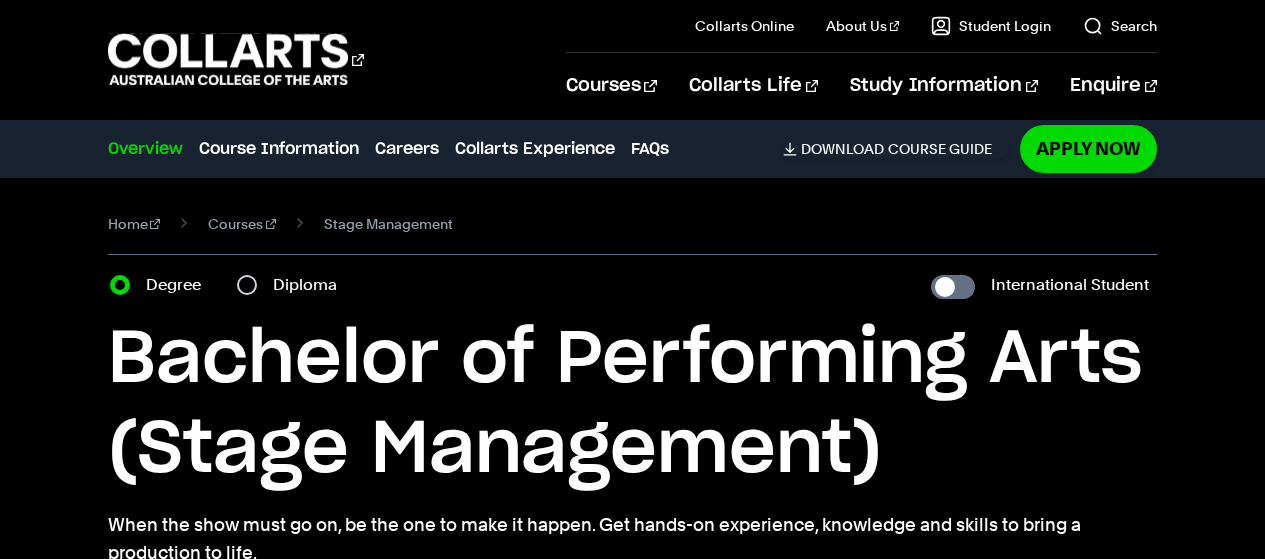 scroll, scrollTop: 0, scrollLeft: 0, axis: both 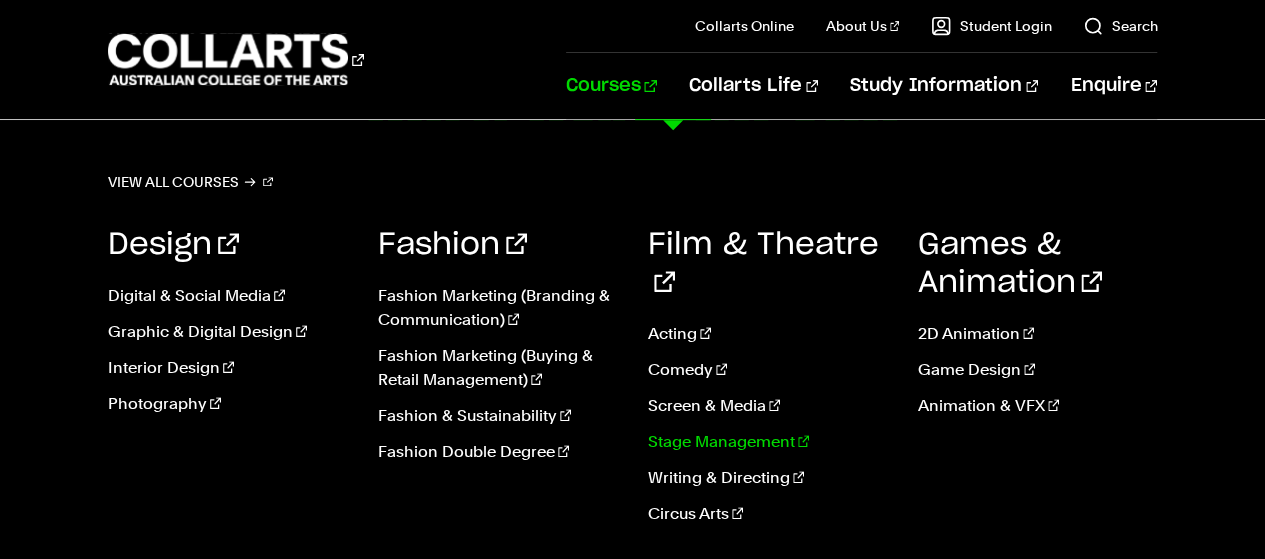 click on "Stage Management" at bounding box center [768, 442] 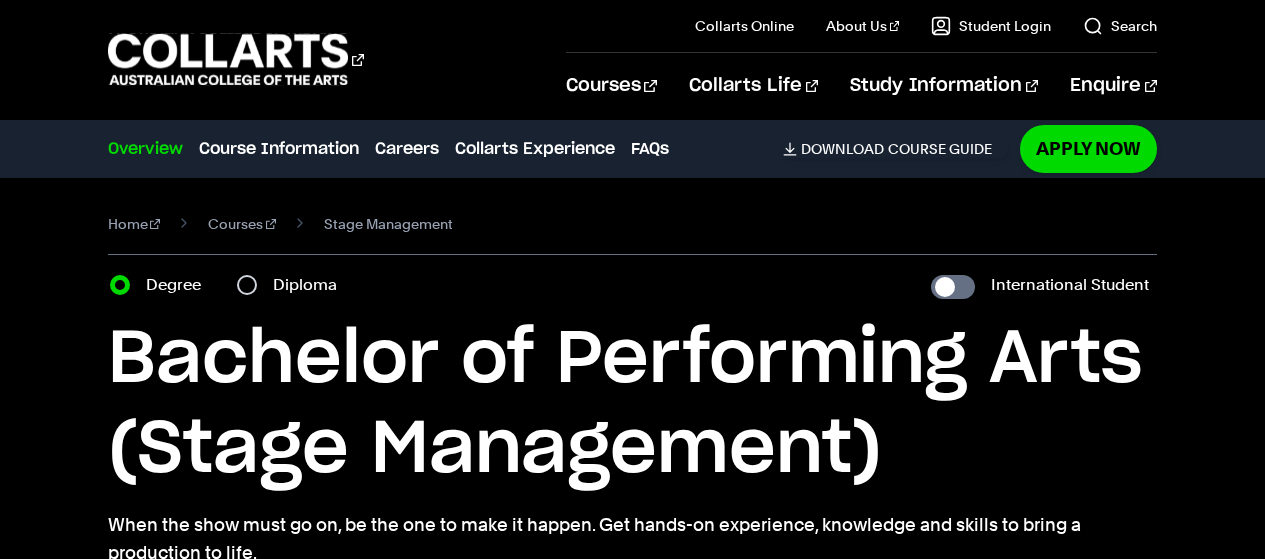 scroll, scrollTop: 43, scrollLeft: 0, axis: vertical 